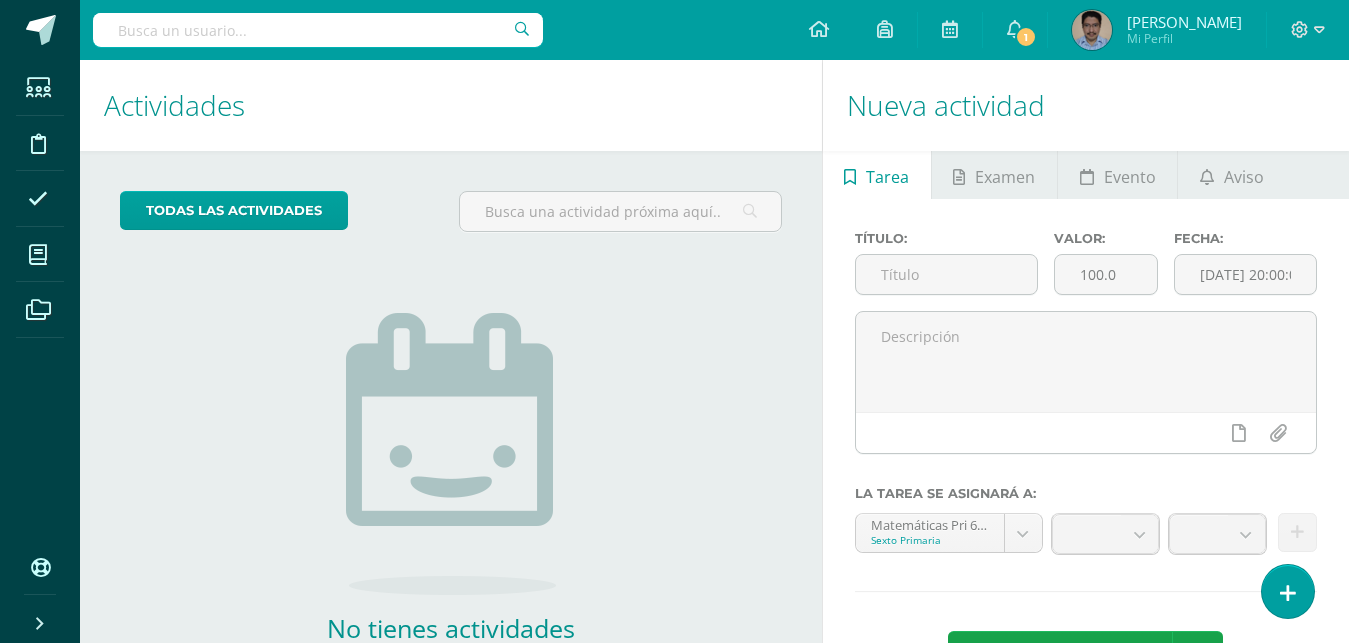 scroll, scrollTop: 0, scrollLeft: 0, axis: both 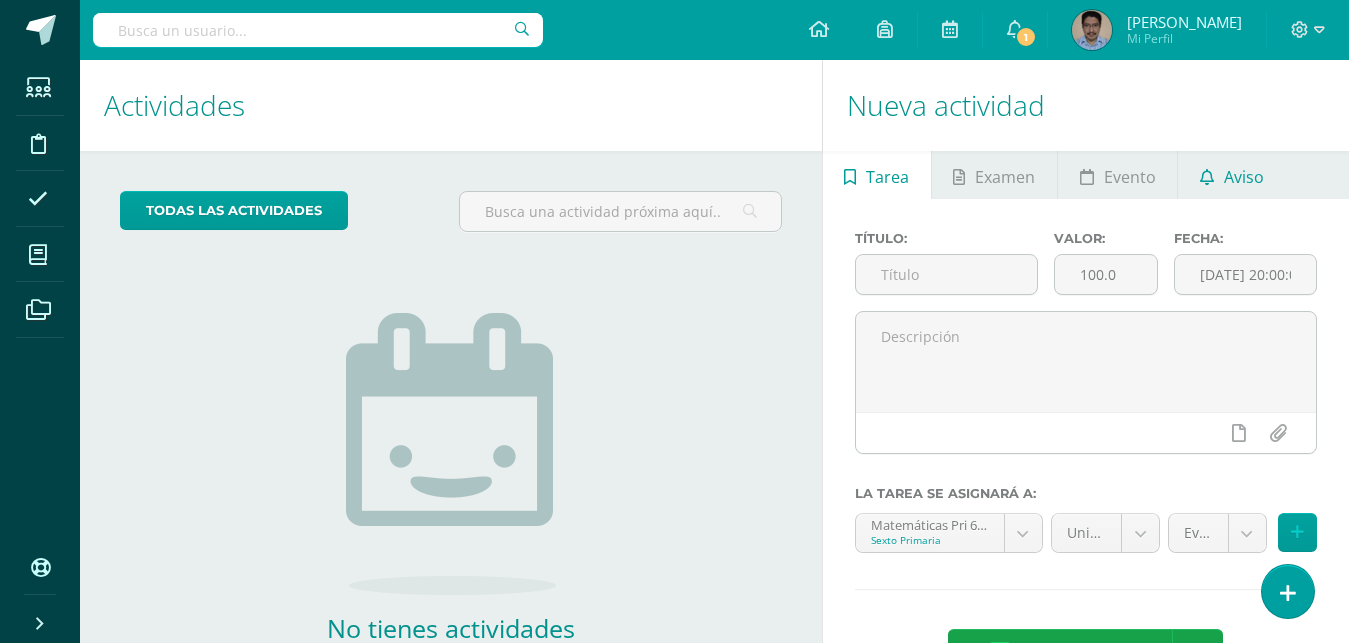 click on "Aviso" at bounding box center [1244, 177] 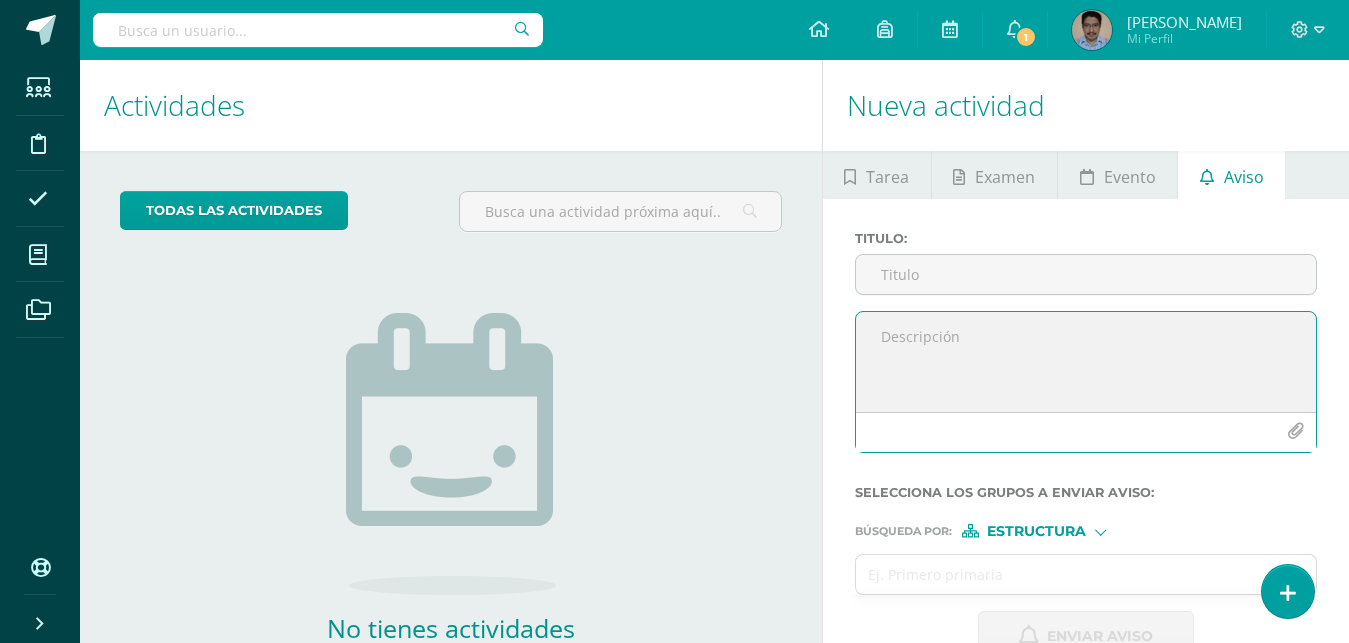 click at bounding box center (1086, 362) 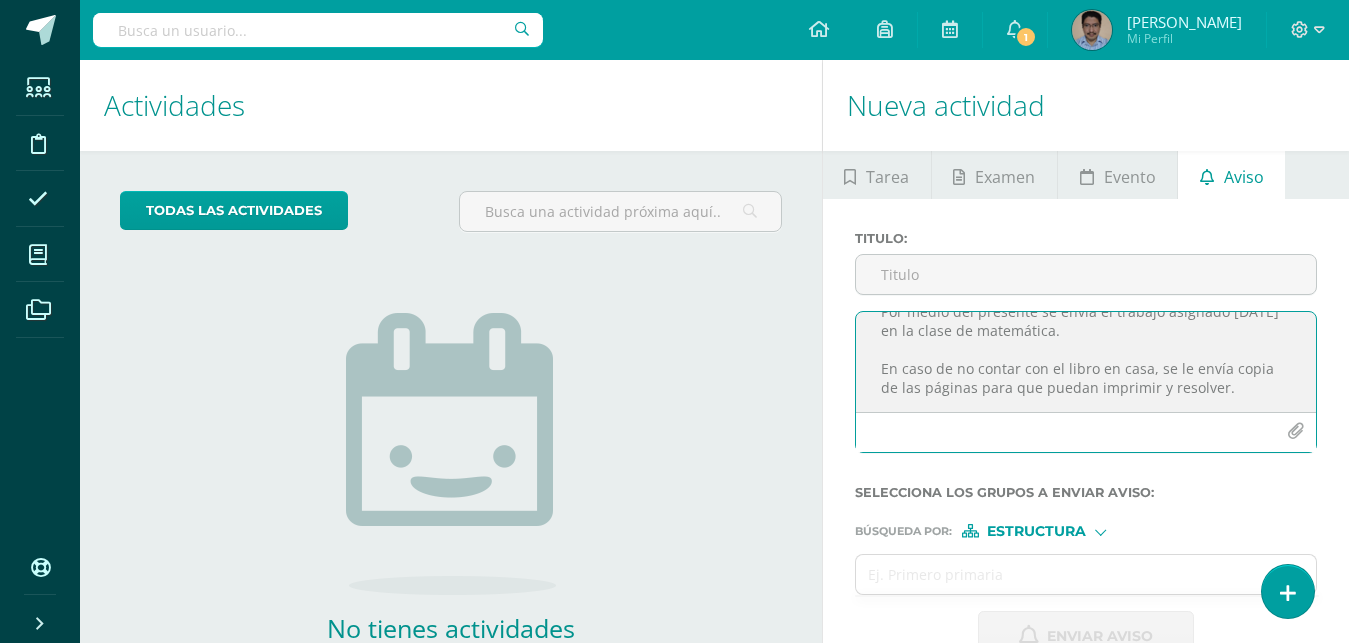 scroll, scrollTop: 86, scrollLeft: 0, axis: vertical 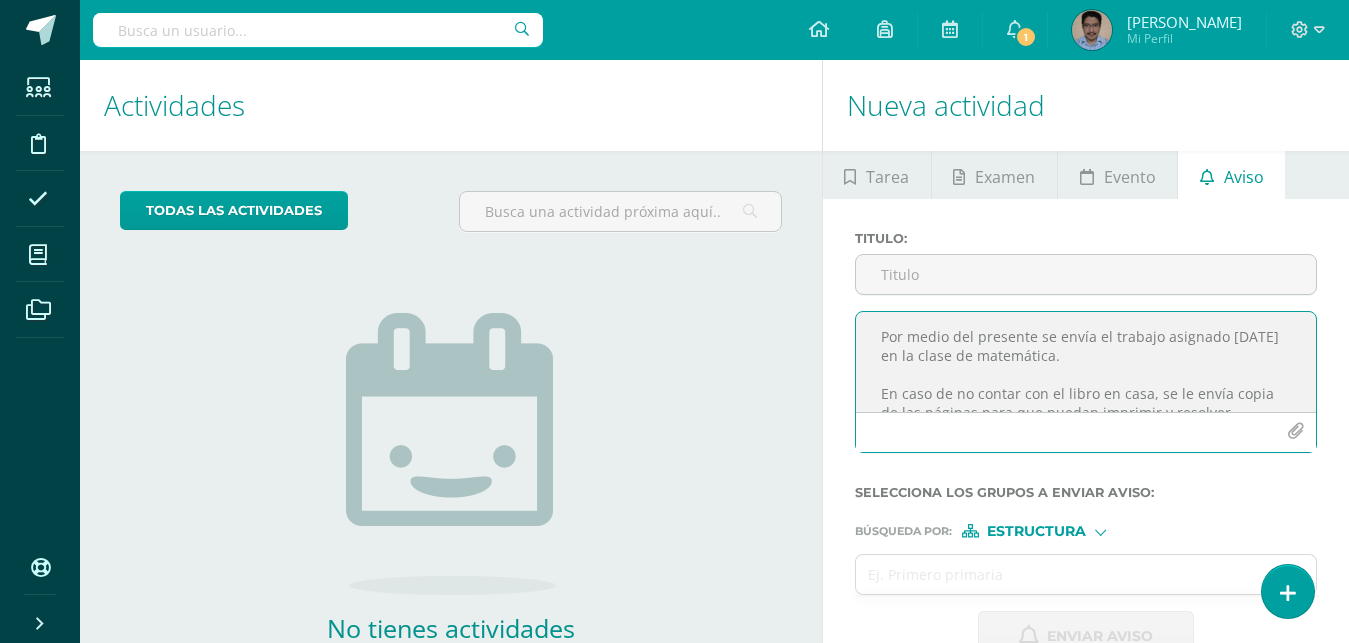 click on "Buen día.
Por medio del presente se envía el trabajo asignado hoy en la clase de matemática.
En caso de no contar con el libro en casa, se le envía copia de las páginas para que puedan imprimir y resolver.
La entrega de la actividad es mañana viernes 11/07/2025." at bounding box center [1086, 362] 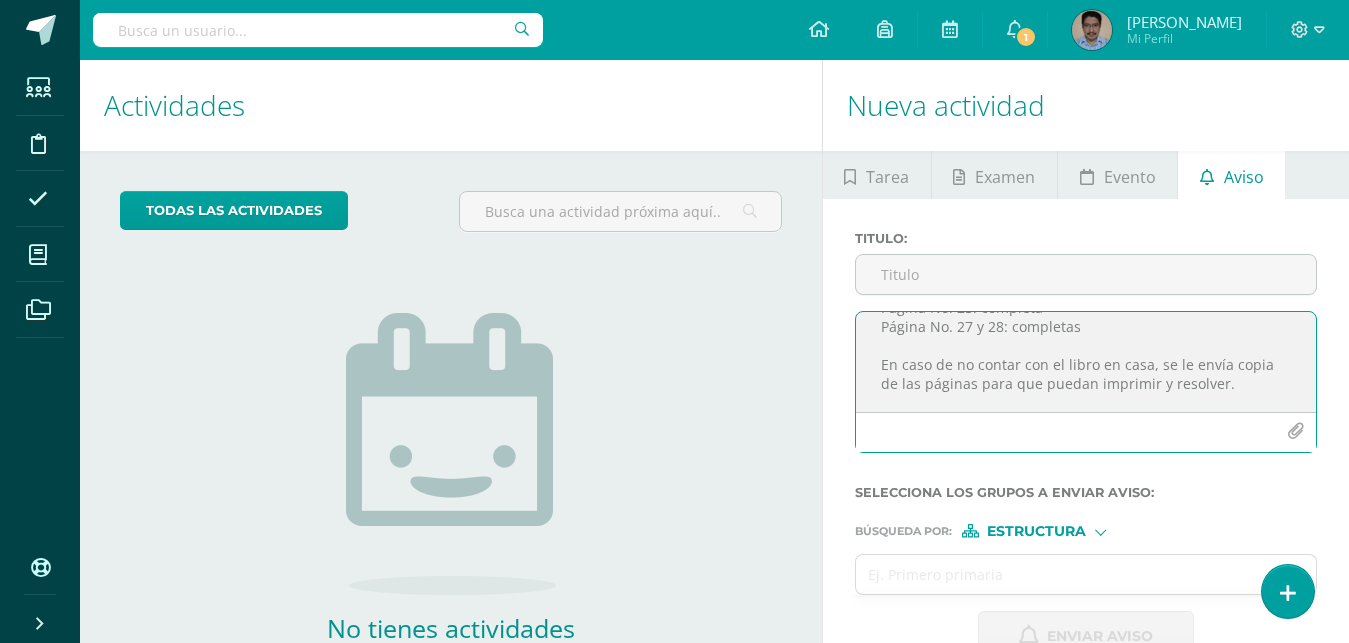 scroll, scrollTop: 143, scrollLeft: 0, axis: vertical 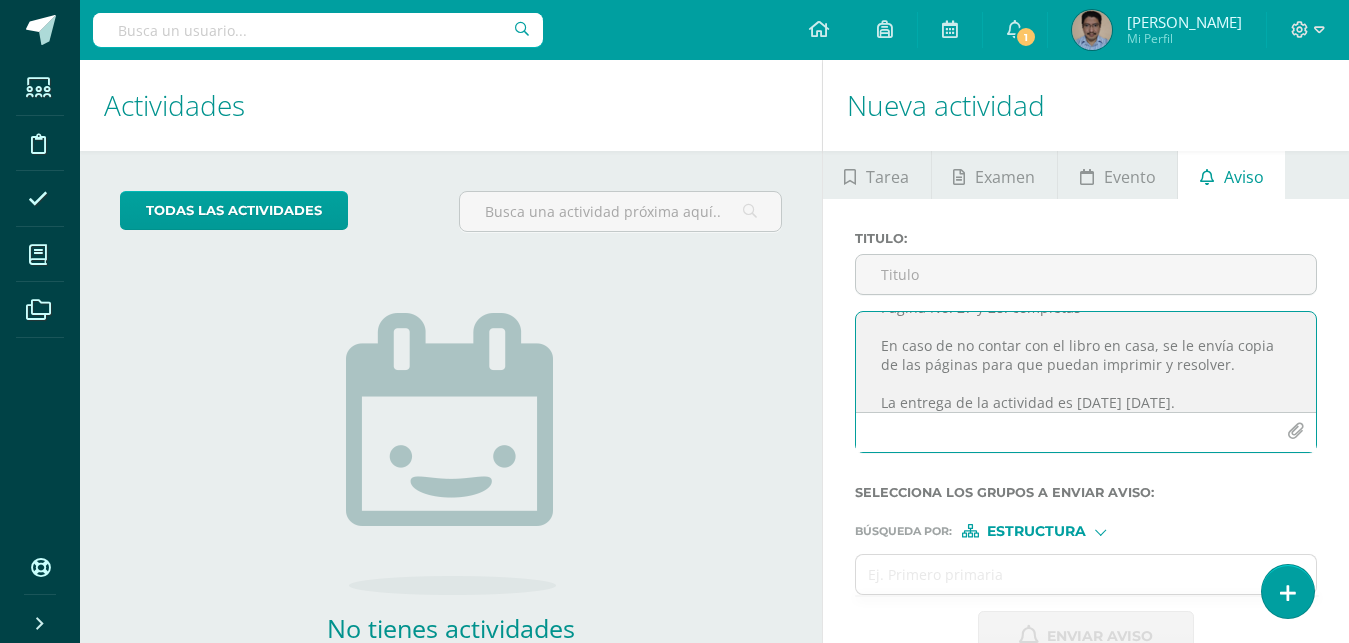 click at bounding box center [1295, 431] 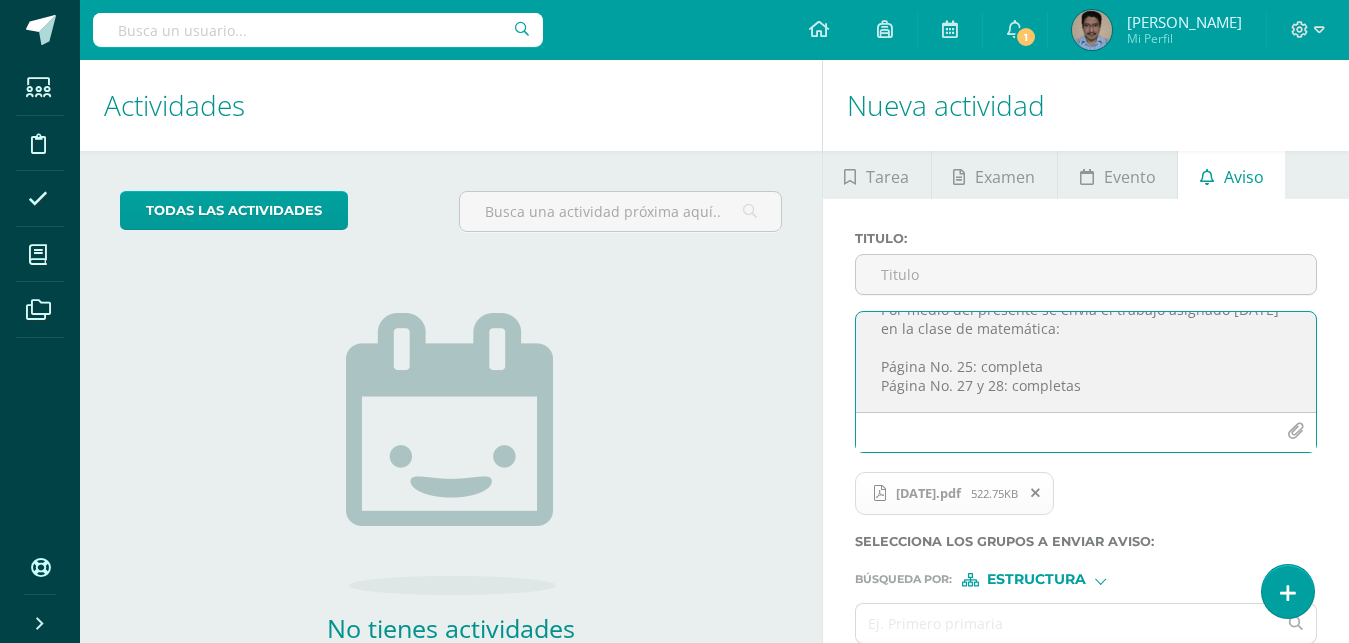 scroll, scrollTop: 68, scrollLeft: 0, axis: vertical 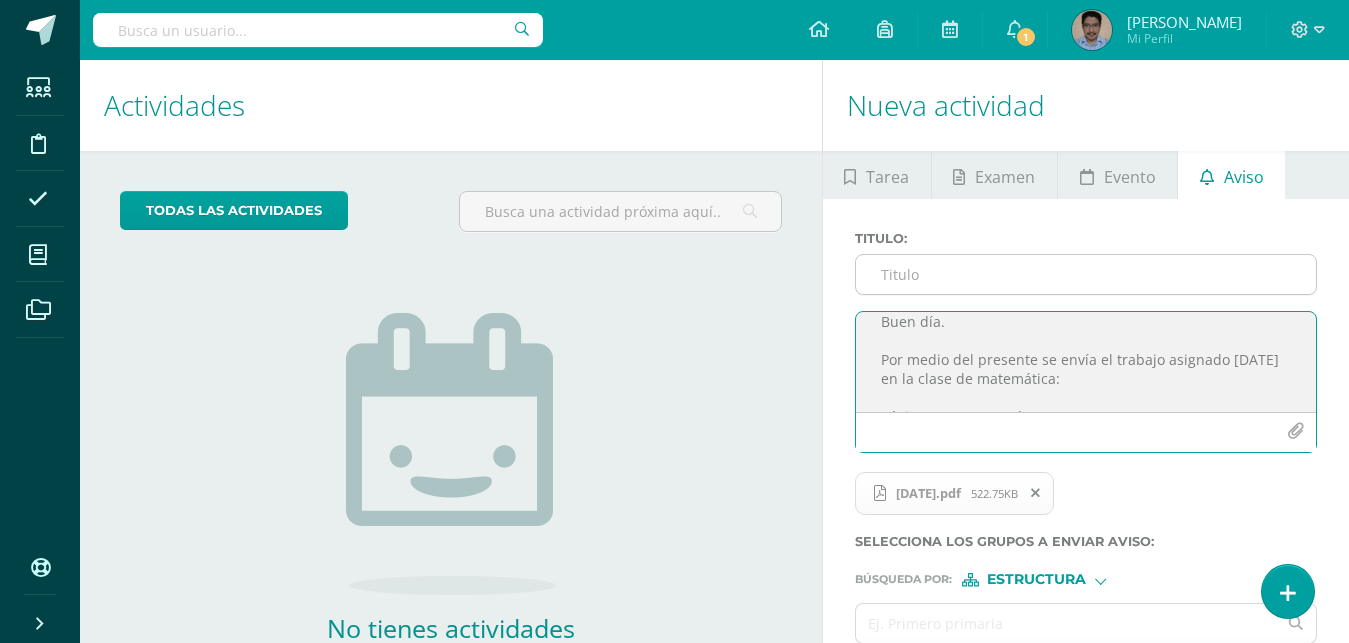 type on "Buen día.
Por medio del presente se envía el trabajo asignado hoy en la clase de matemática:
Página No. 24: completa
Página No. 27 y 28: completas
En caso de no contar con el libro en casa, se le envía copia de las páginas para que puedan imprimir y resolver.
La entrega de la actividad es mañana viernes 11/07/2025." 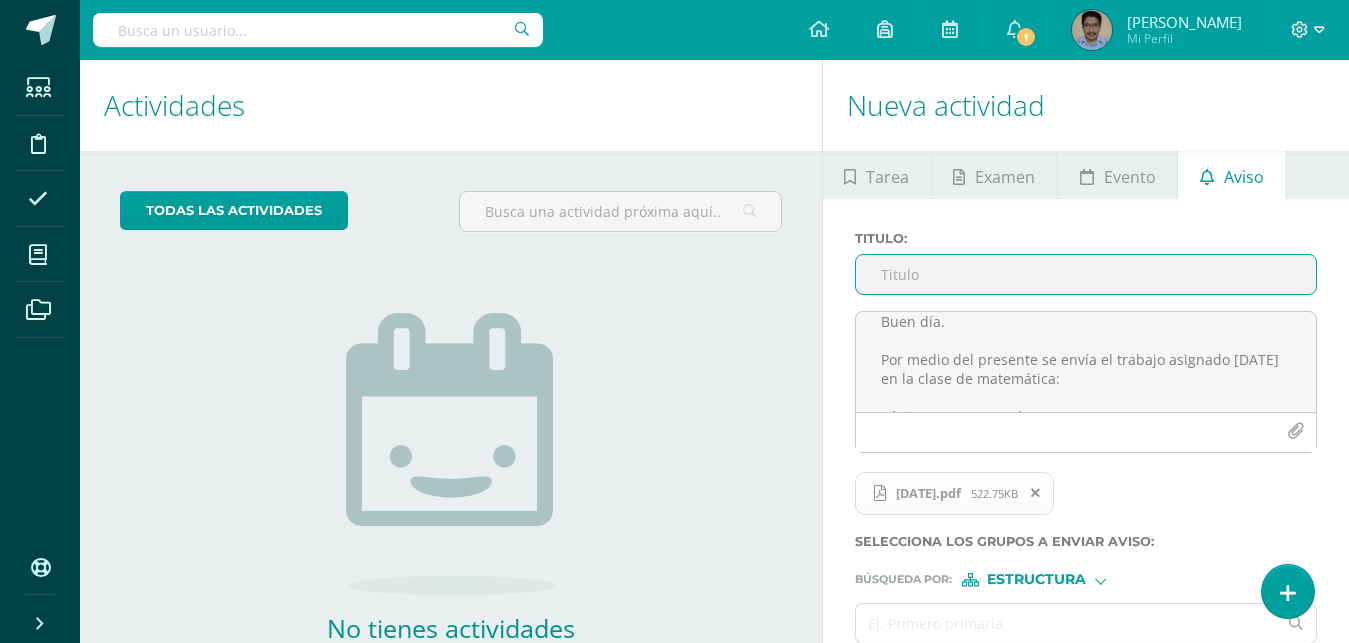 click on "Titulo :" at bounding box center (1086, 274) 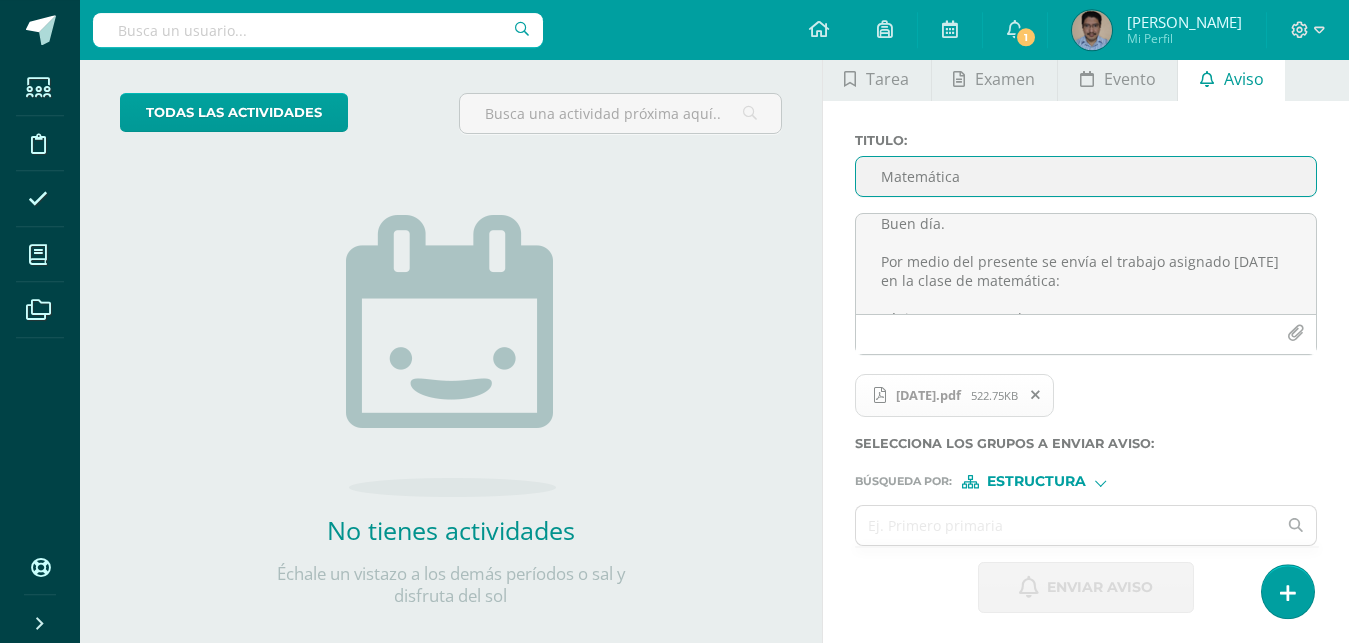 scroll, scrollTop: 126, scrollLeft: 0, axis: vertical 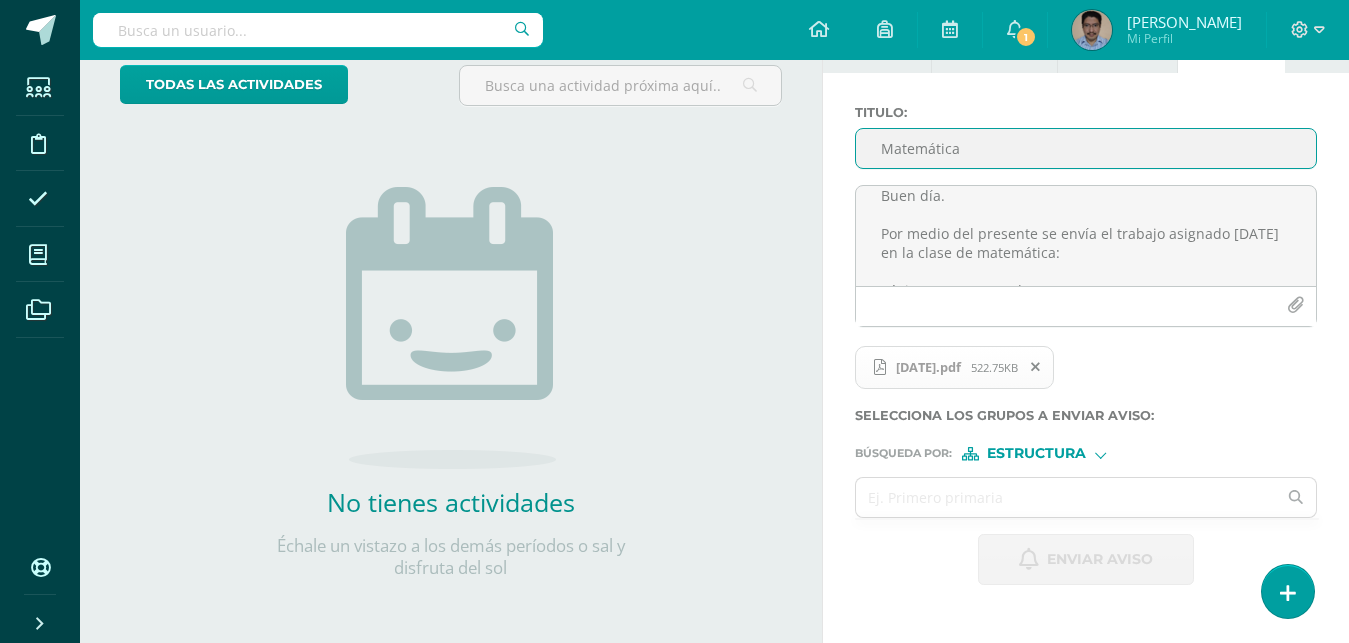 type on "Matemática" 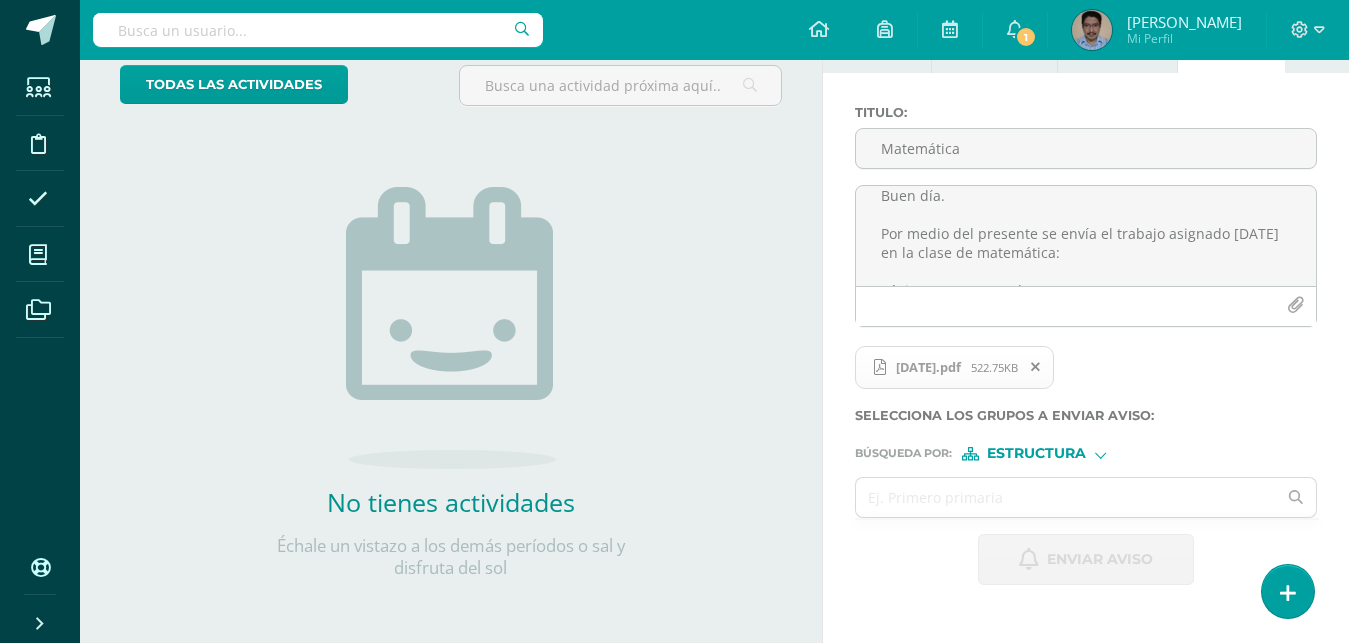 click at bounding box center [1100, 452] 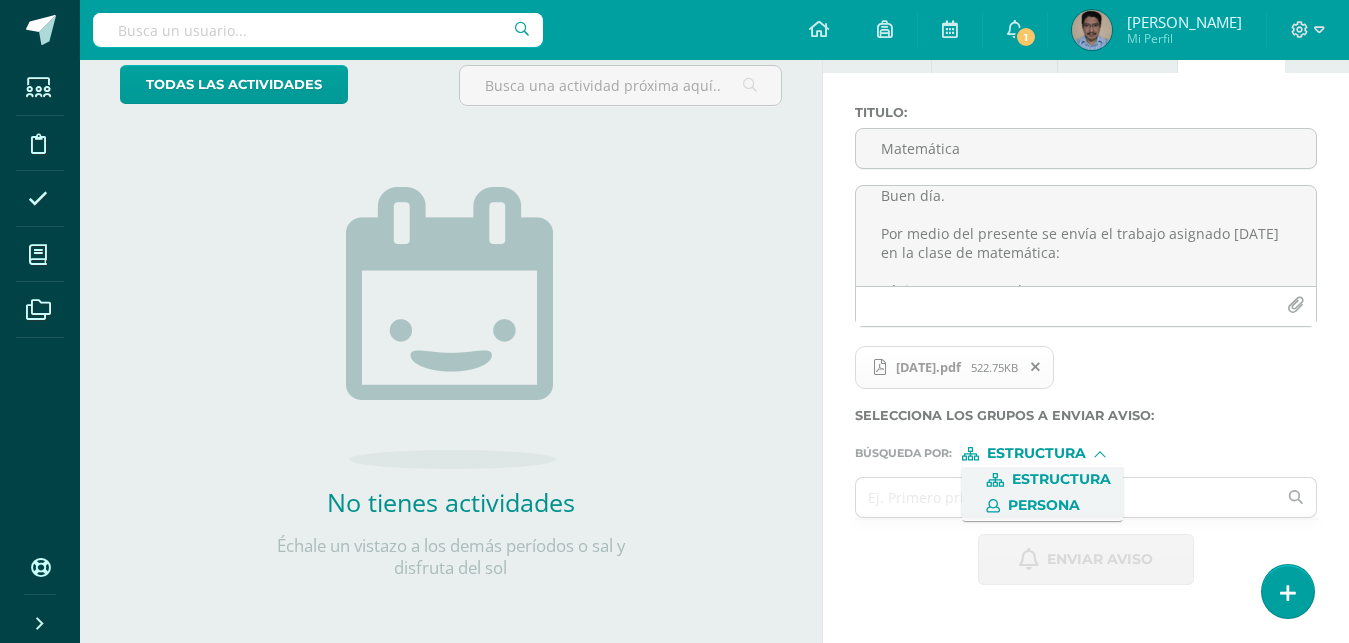 click on "Persona" at bounding box center (1044, 505) 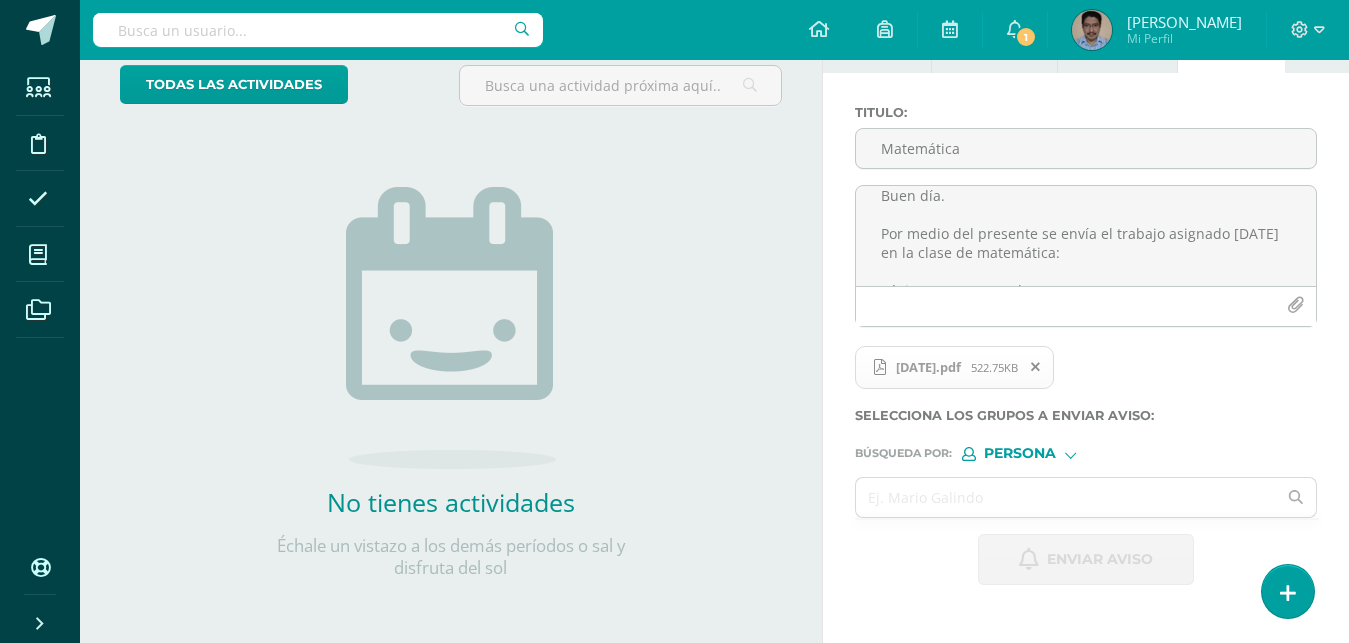 click at bounding box center (1066, 497) 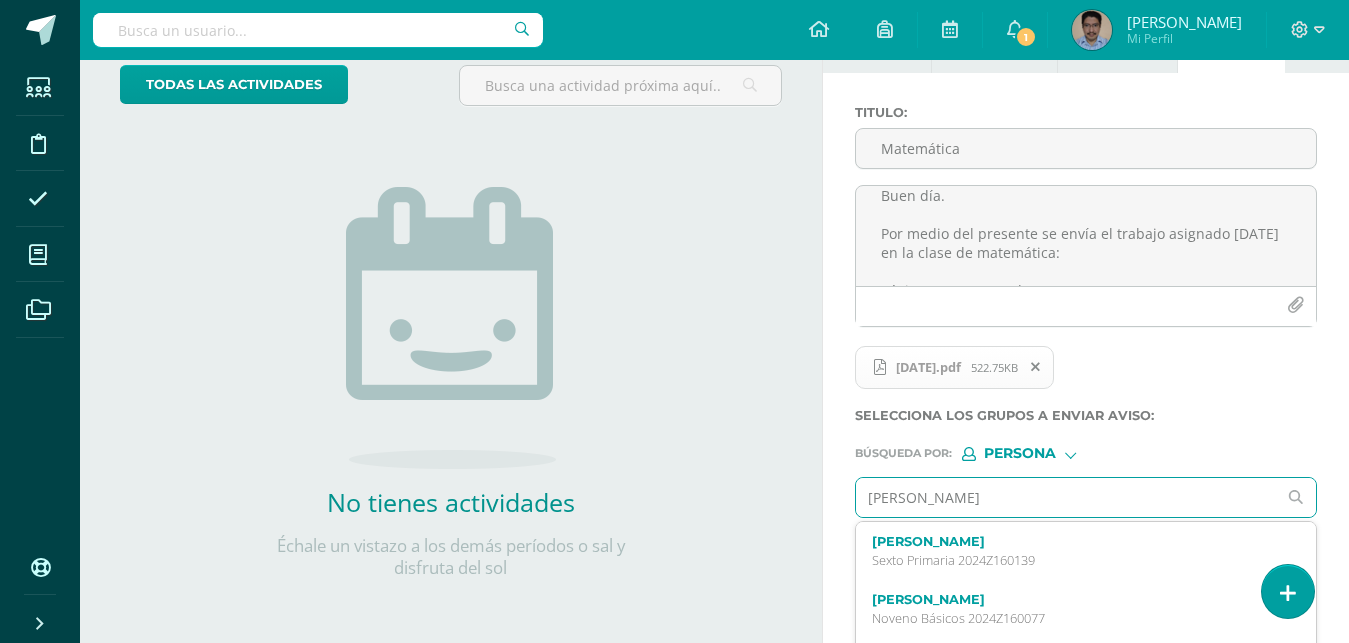 type on "valeria ba" 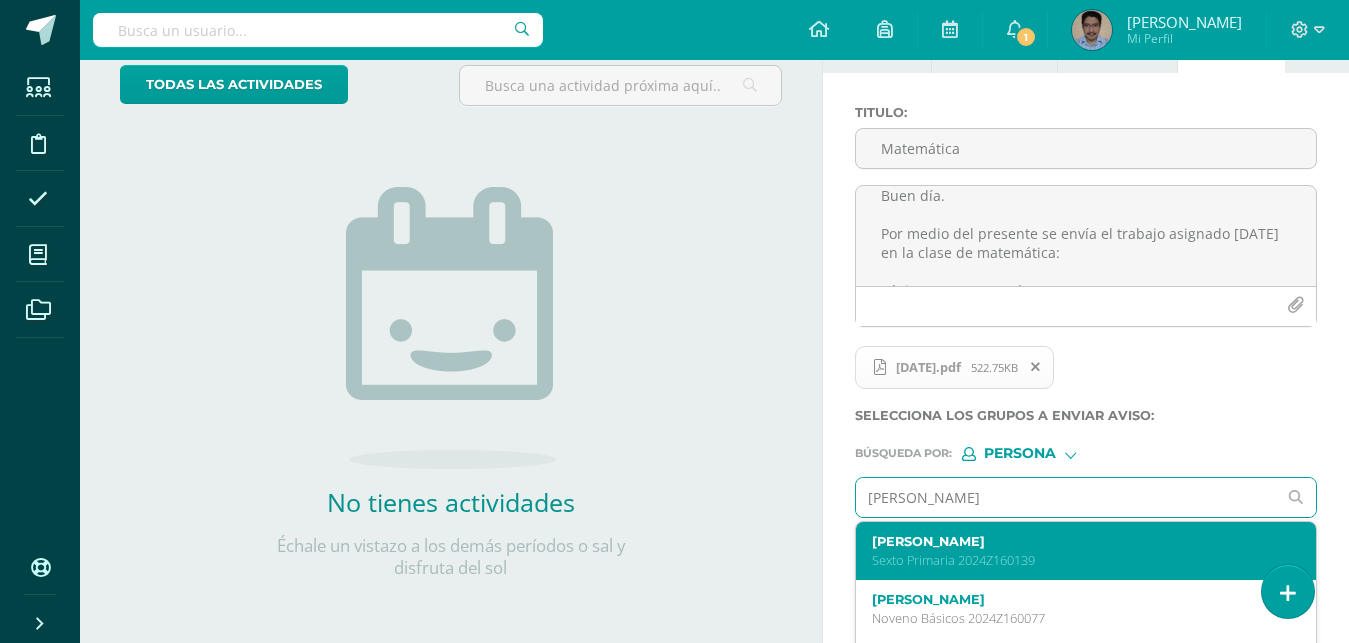 click on "Sexto Primaria 2024Z160139" at bounding box center [1077, 560] 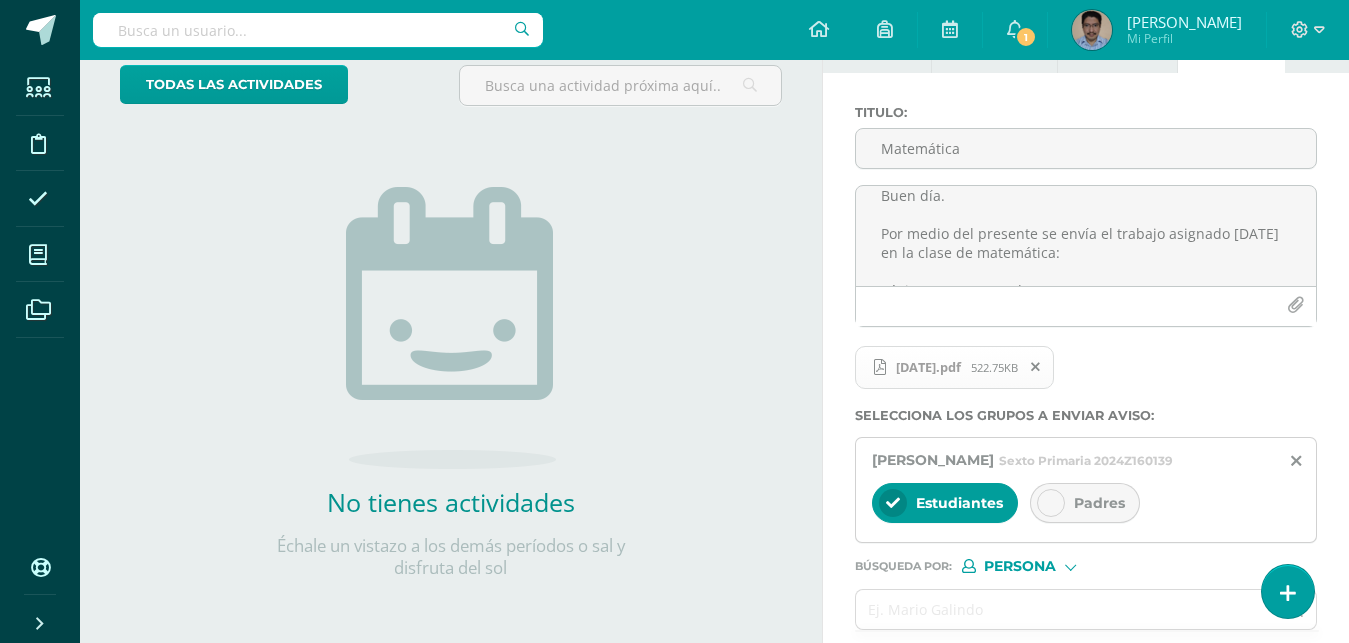 click at bounding box center (1051, 503) 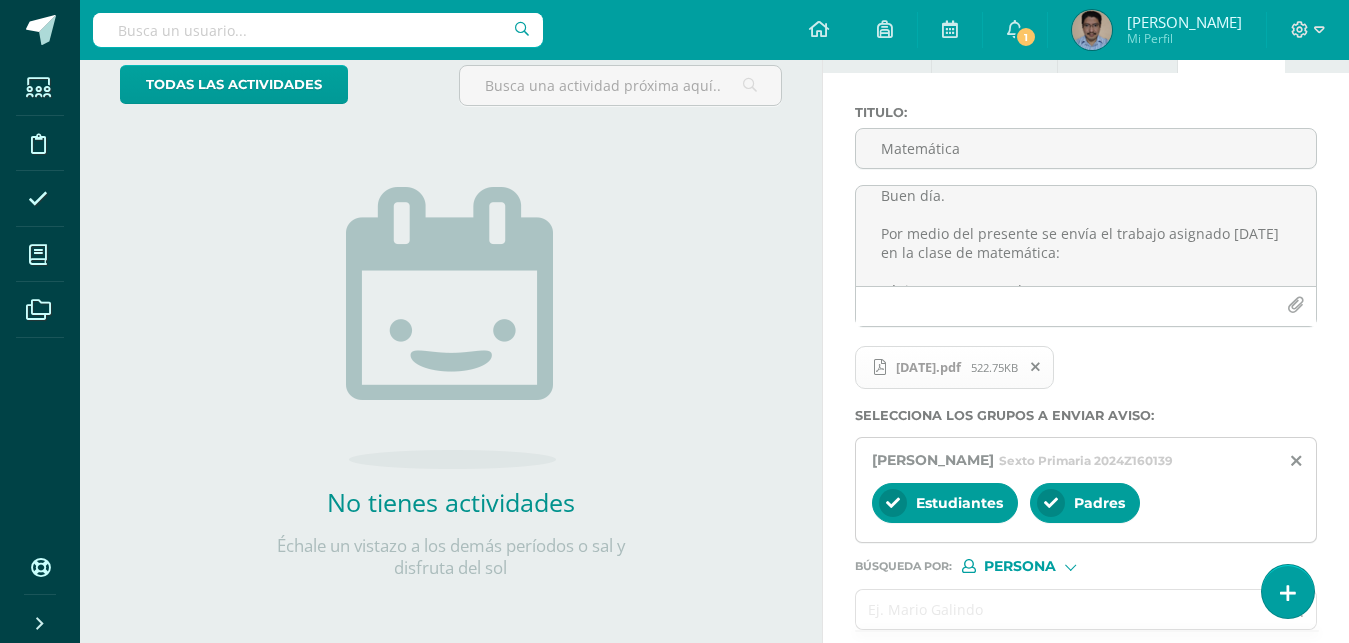 click at bounding box center (1066, 609) 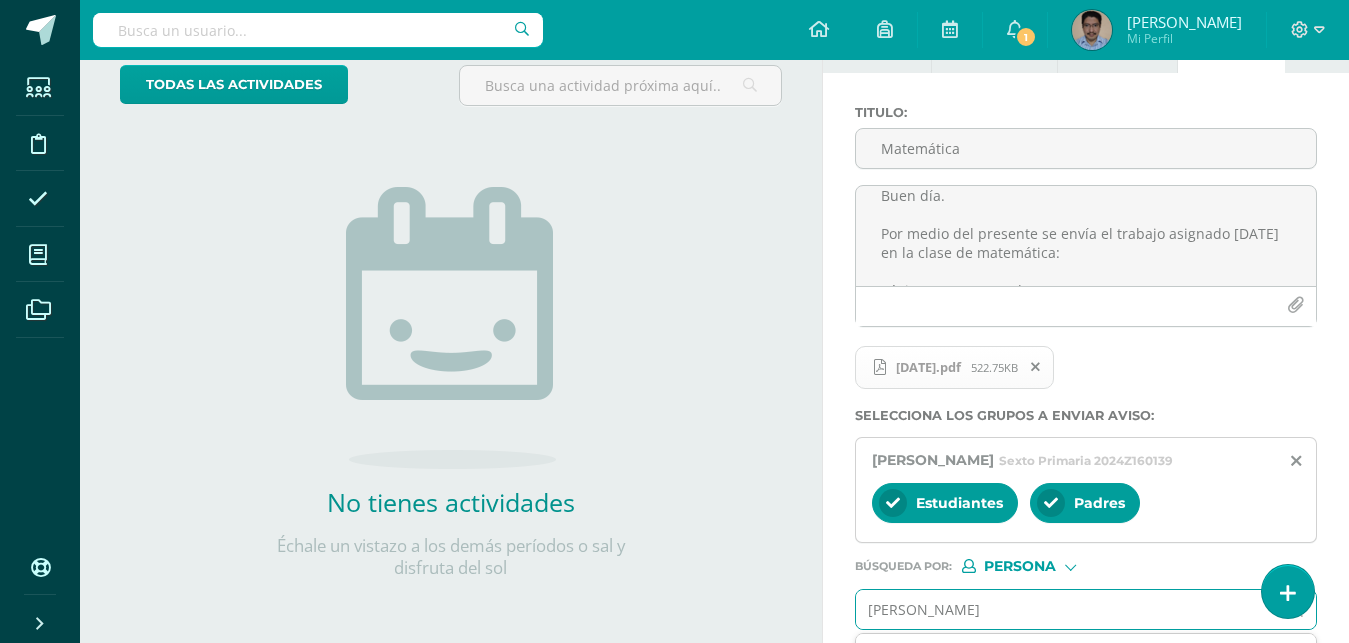 type on "esteban mendoza" 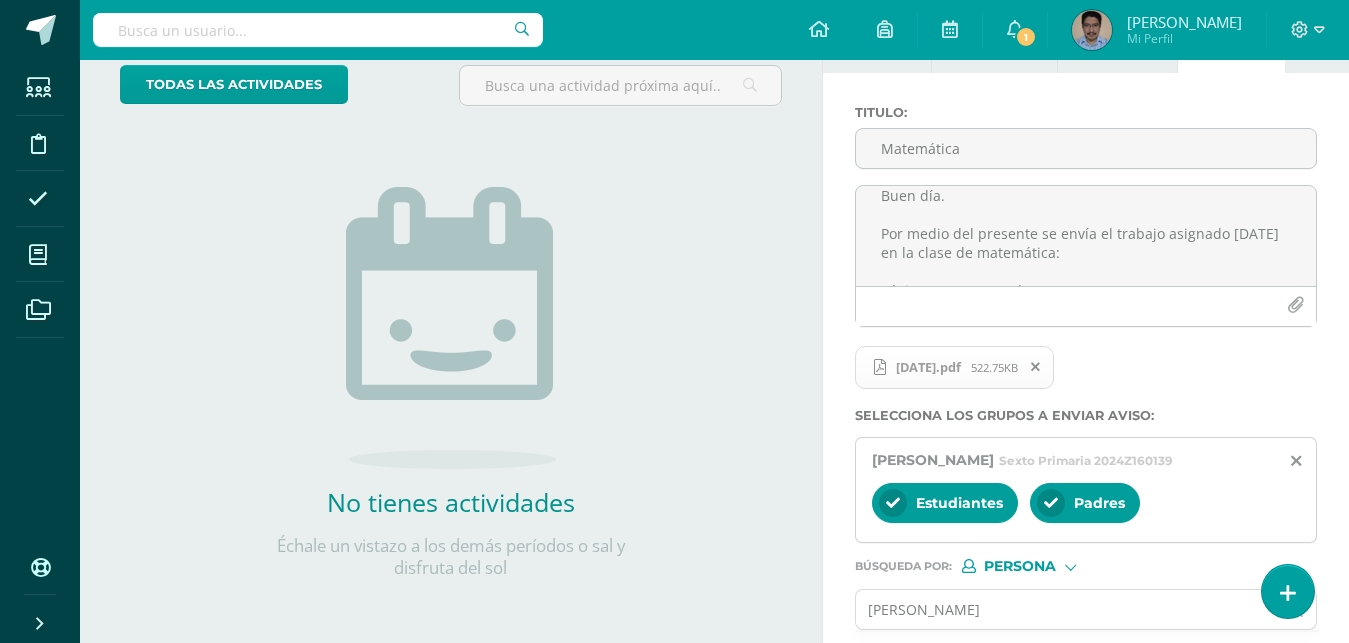 scroll, scrollTop: 212, scrollLeft: 0, axis: vertical 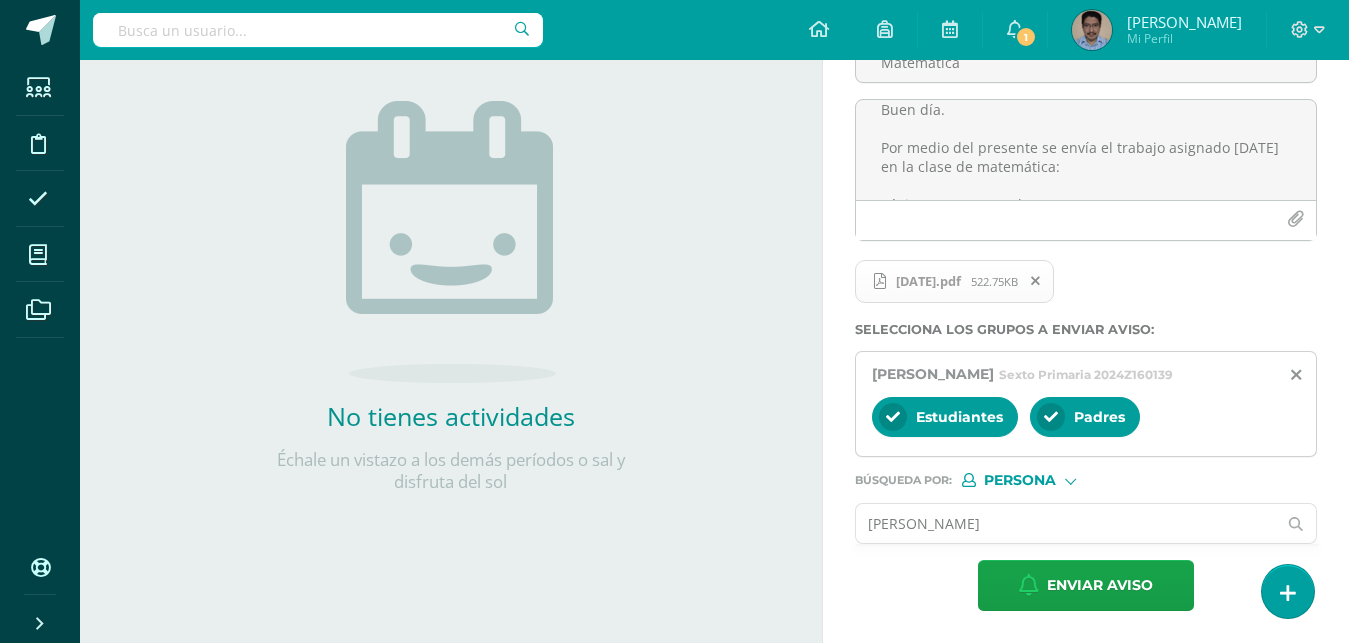 click on "esteban mendoza" at bounding box center [1066, 523] 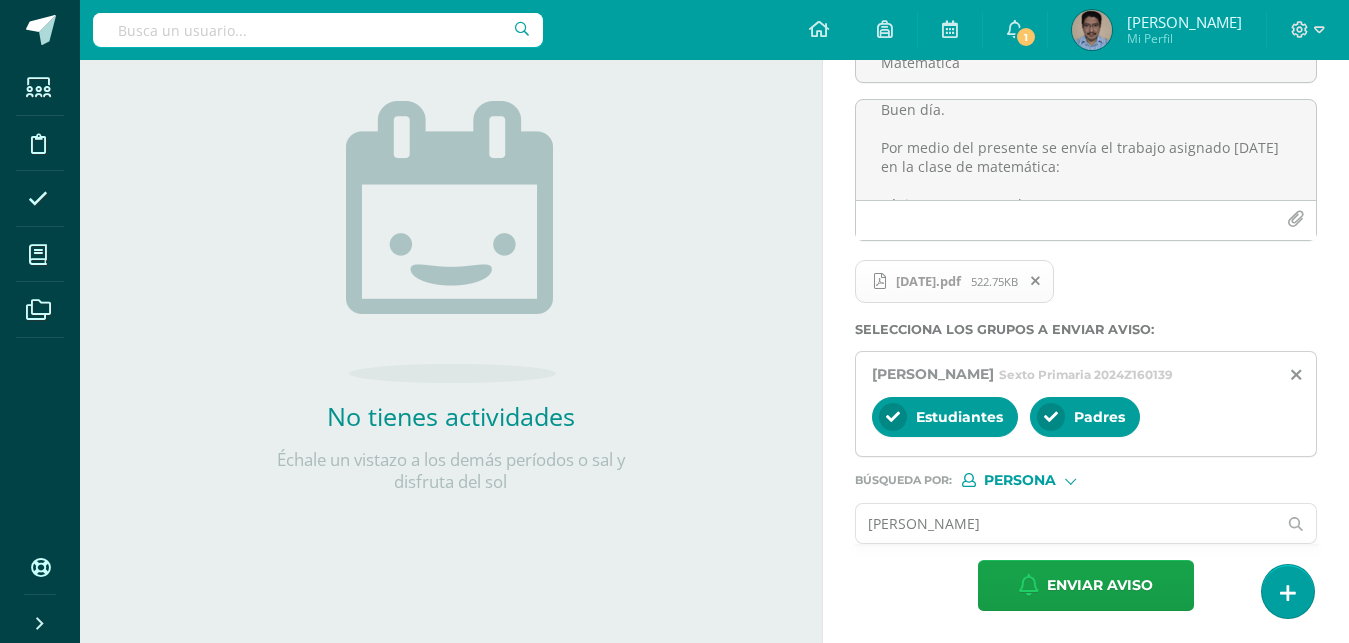 click on "esteban mendoza" at bounding box center [1066, 523] 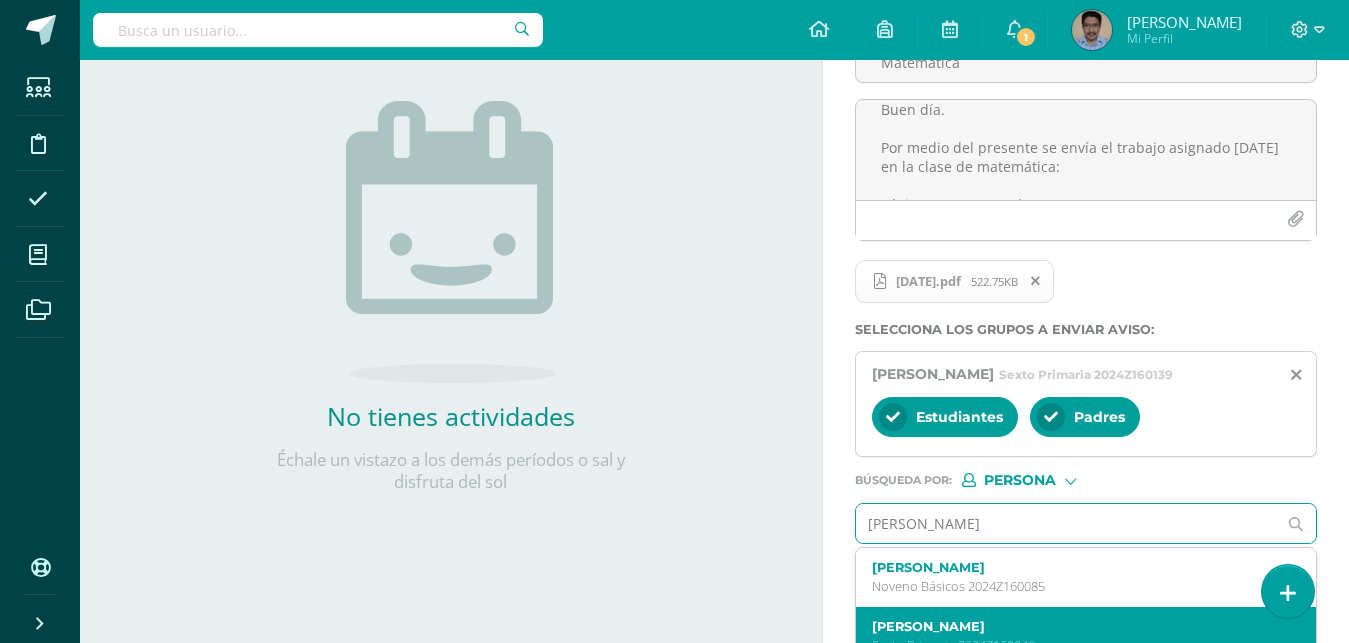 click on "Edgar Esteban Mendoza Sierra" at bounding box center (1077, 626) 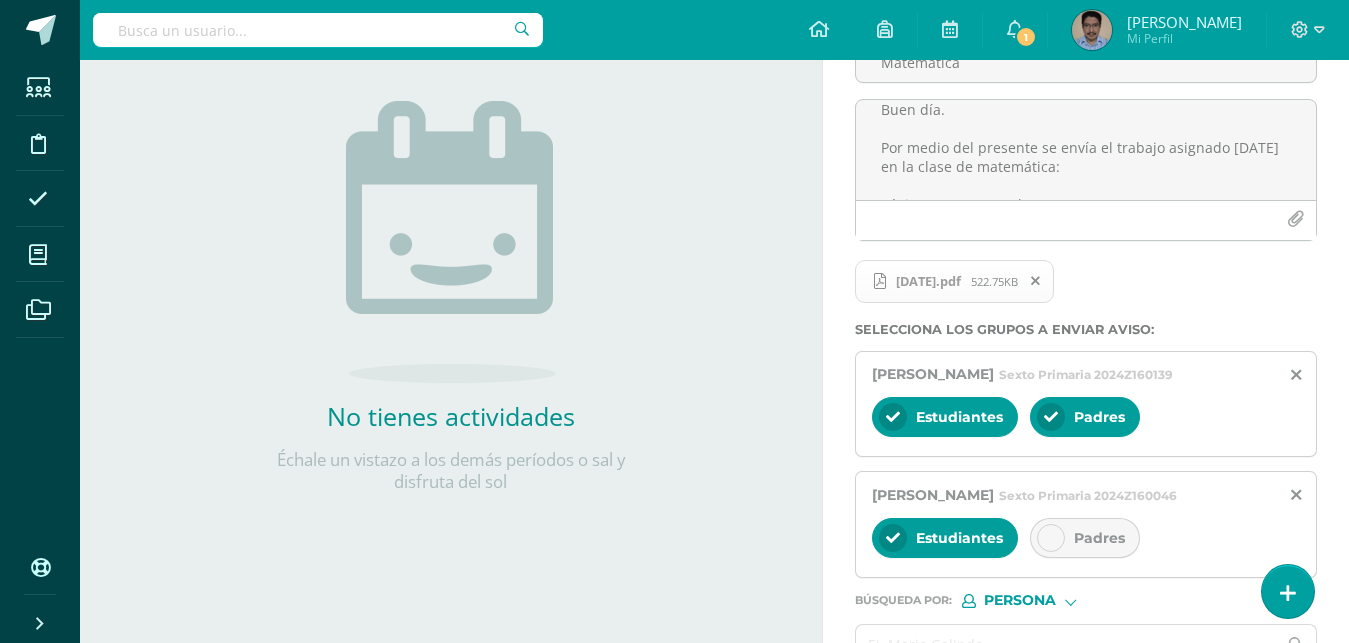 click at bounding box center [1051, 538] 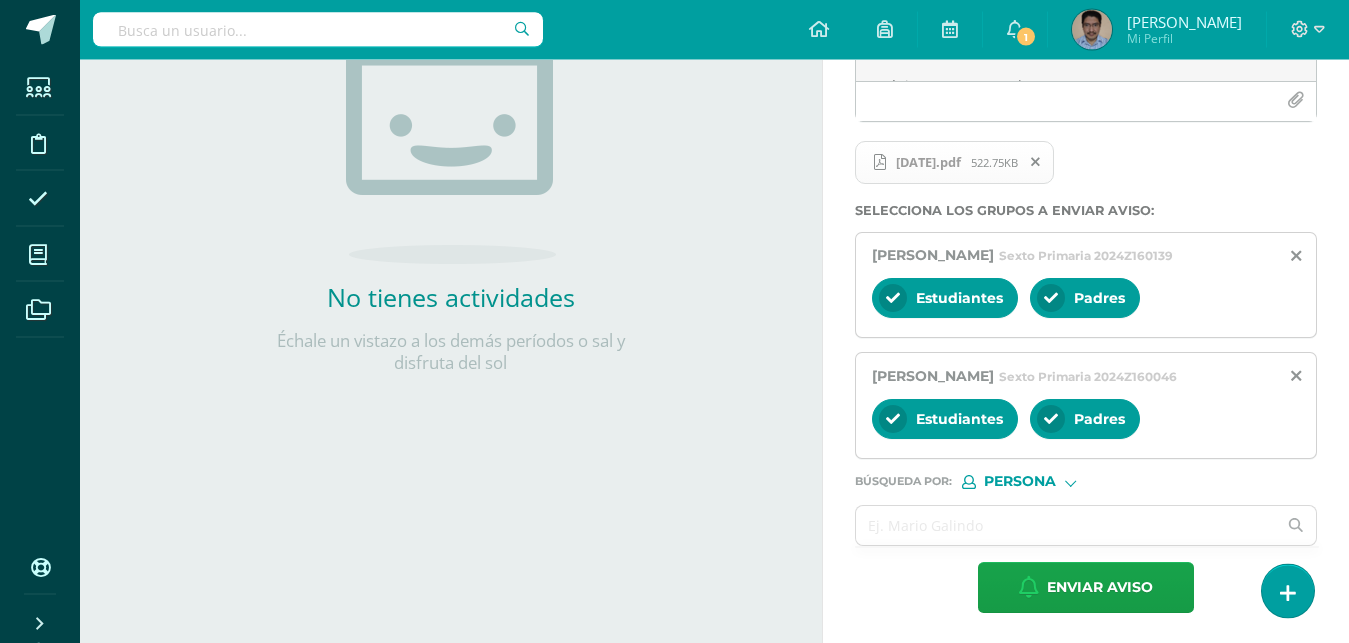 scroll, scrollTop: 333, scrollLeft: 0, axis: vertical 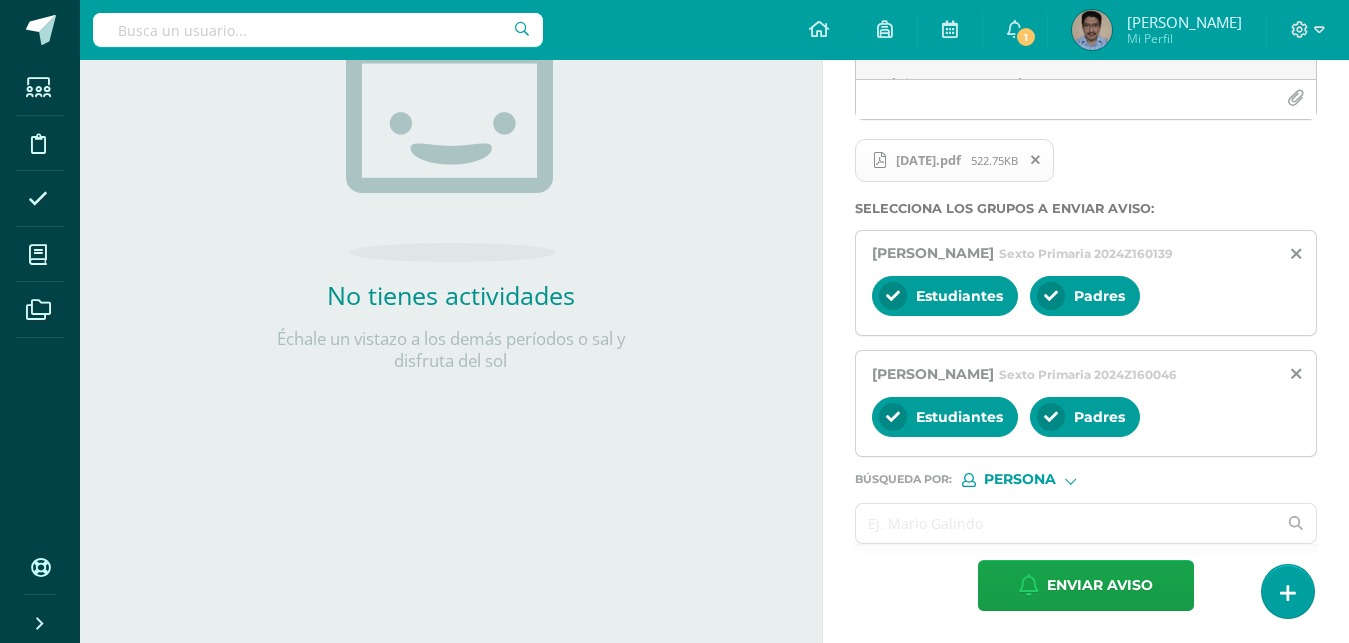 click at bounding box center [1066, 523] 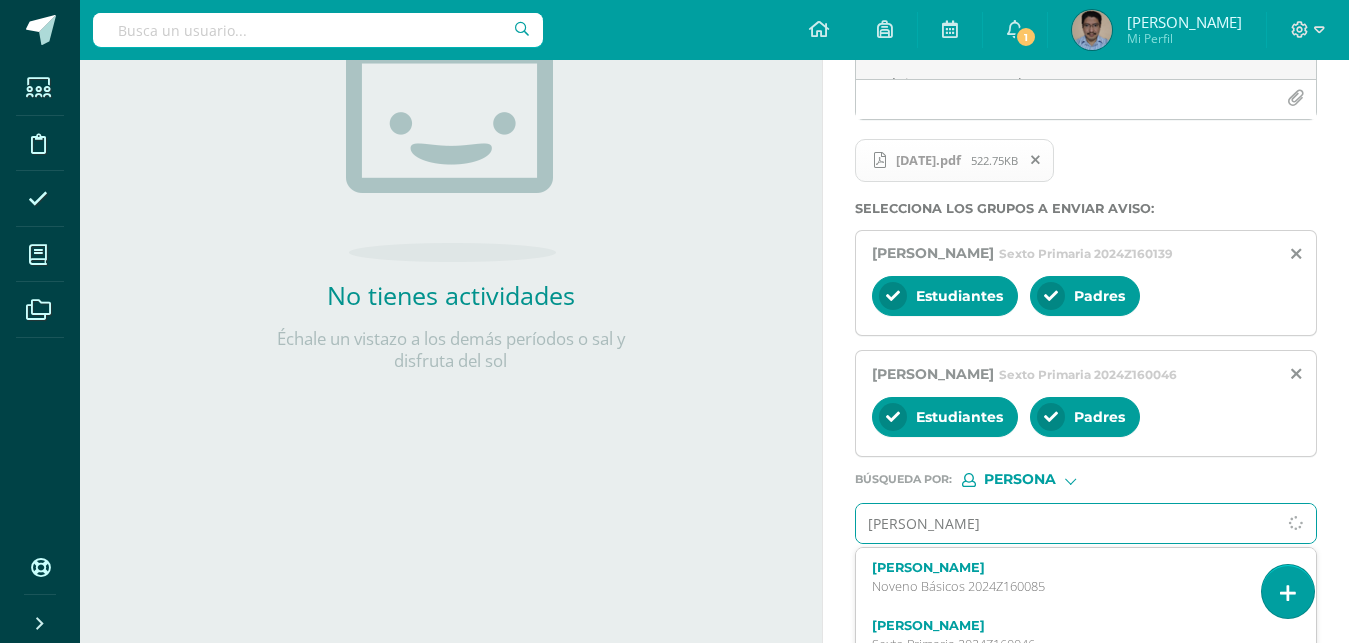 type on "sandra lope" 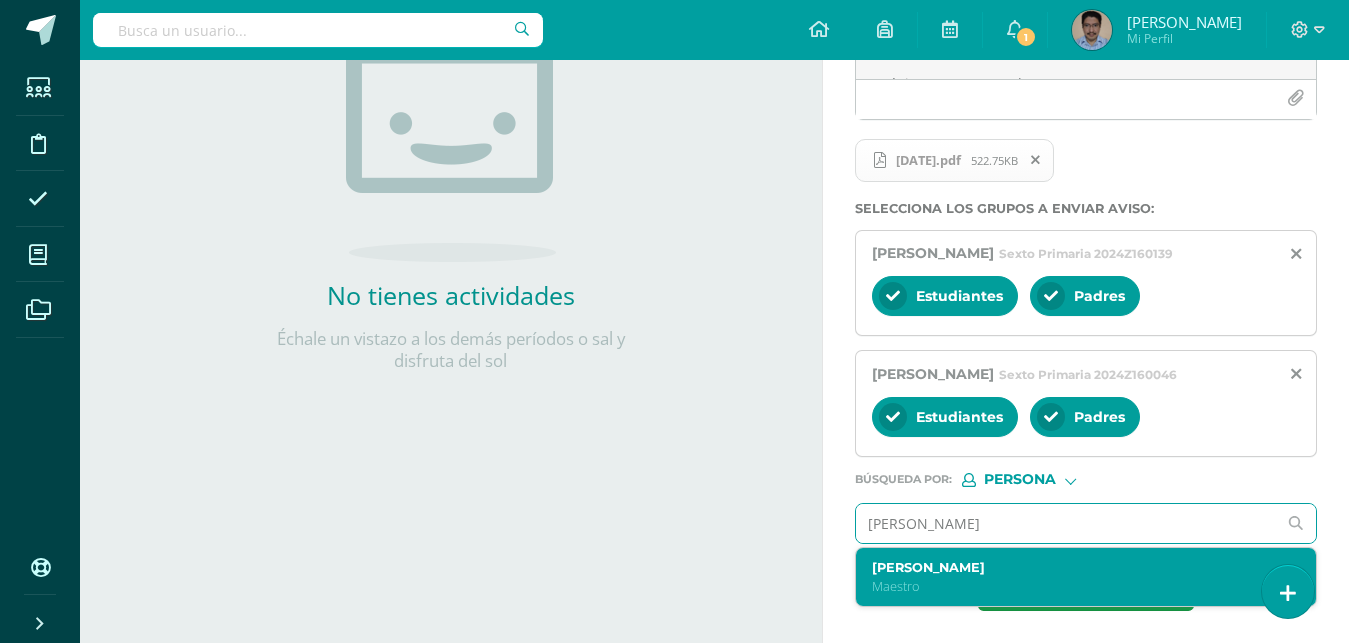 click on "Sandra Elizabeth López Peralta" at bounding box center [1077, 567] 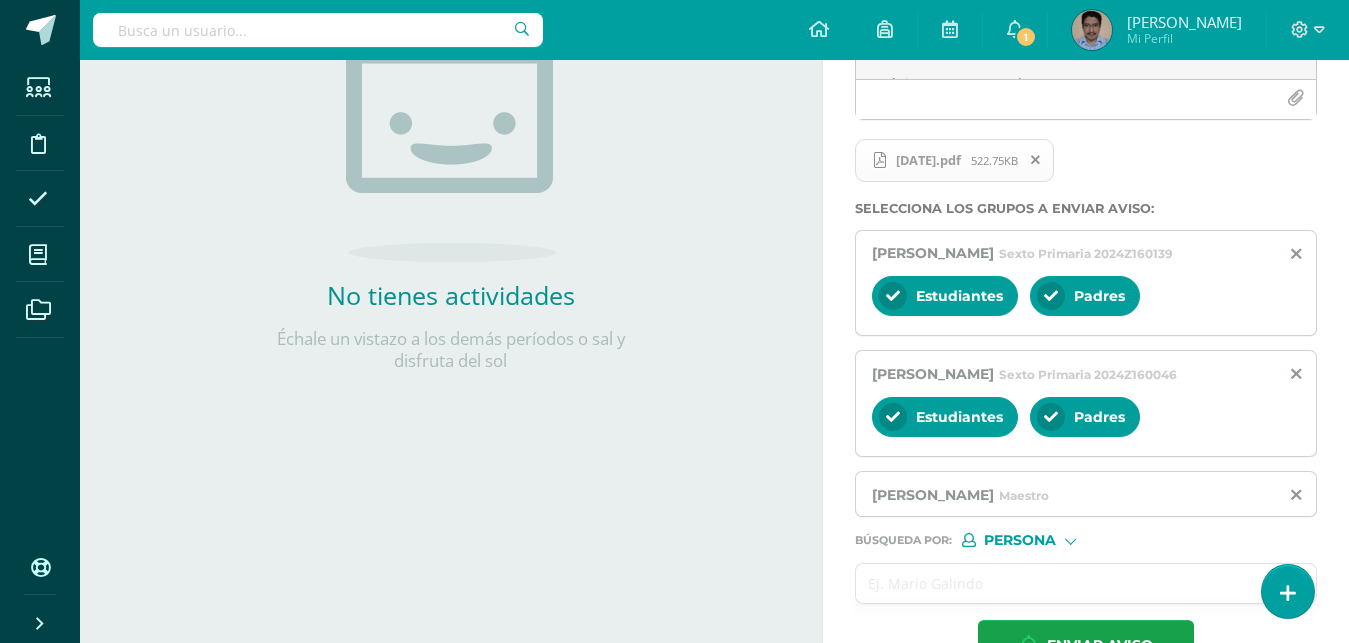 click at bounding box center [1066, 583] 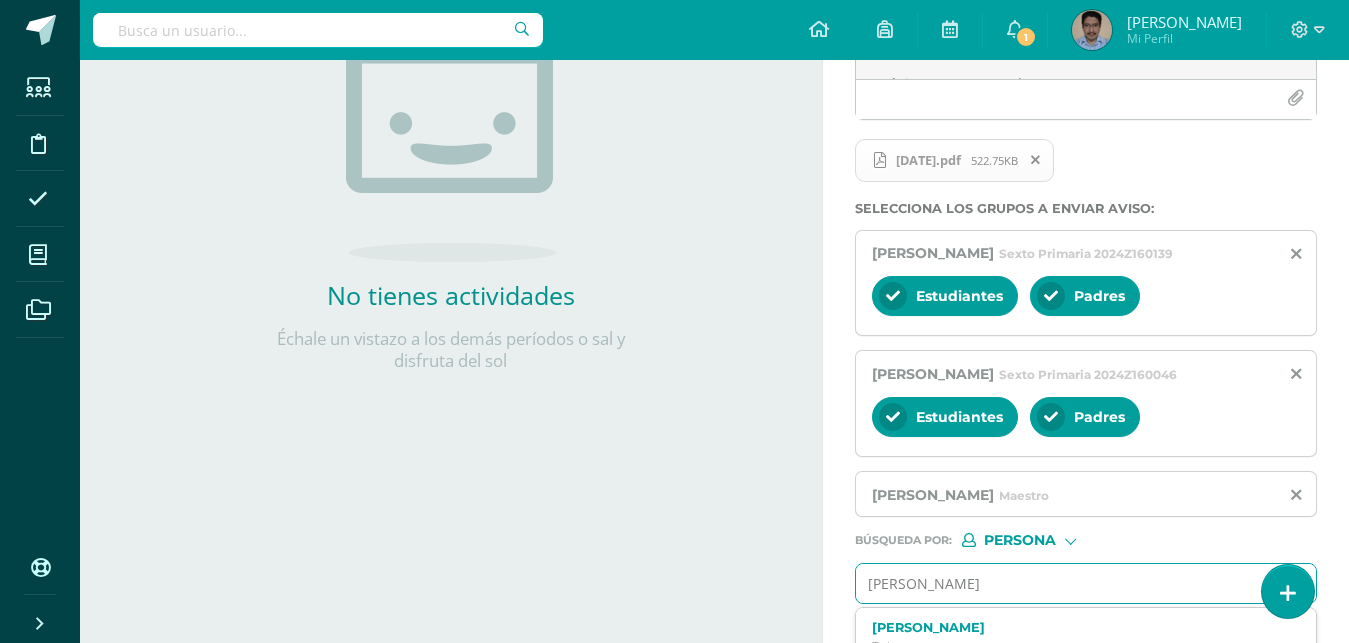 type on "alberto noj" 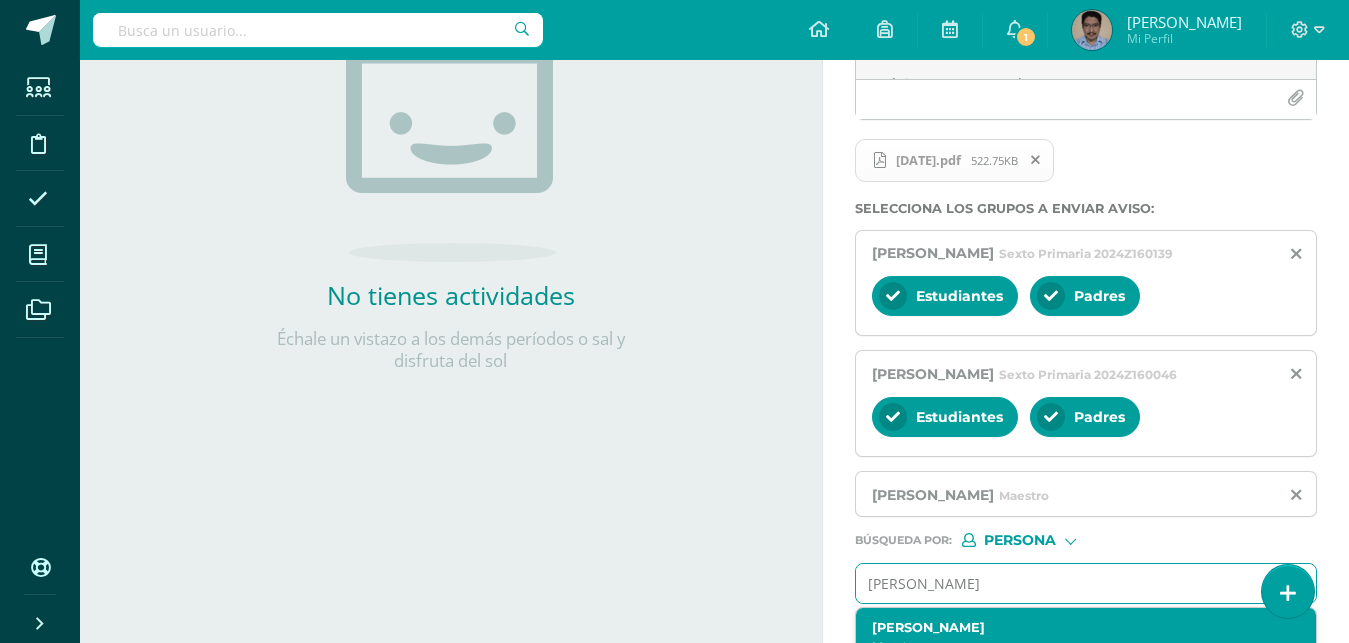 click on "Ciriaco Alberto Noj Pérez" at bounding box center [1077, 627] 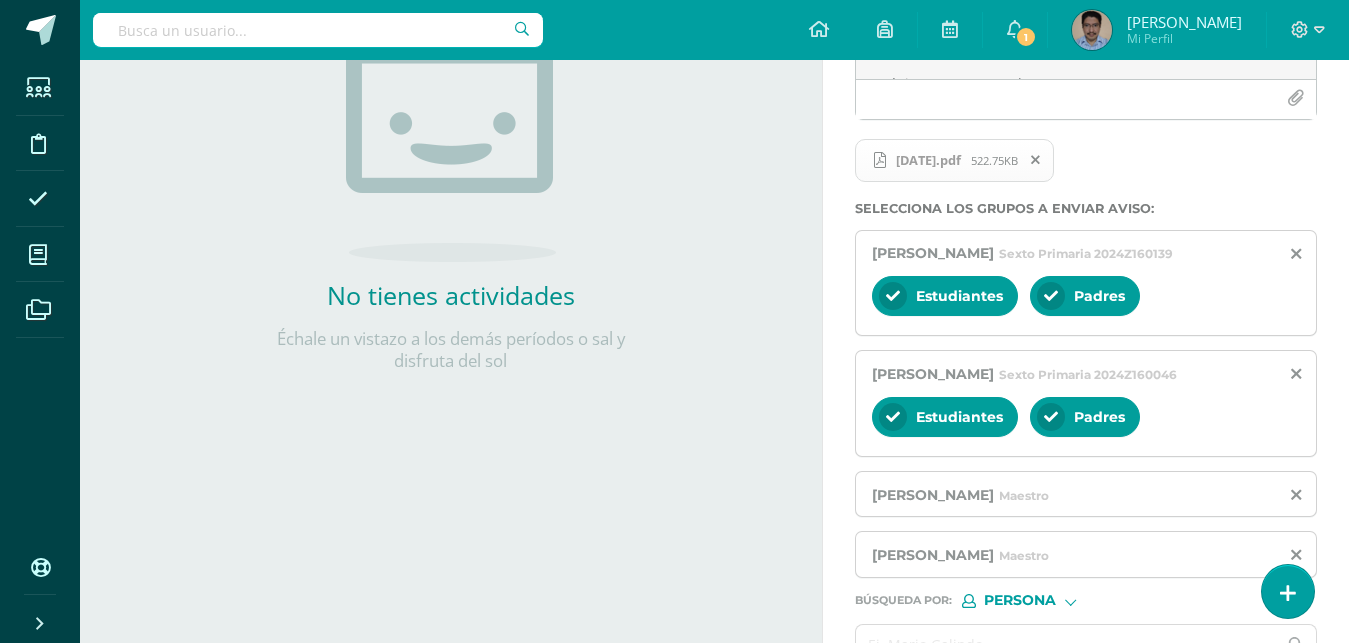scroll, scrollTop: 454, scrollLeft: 0, axis: vertical 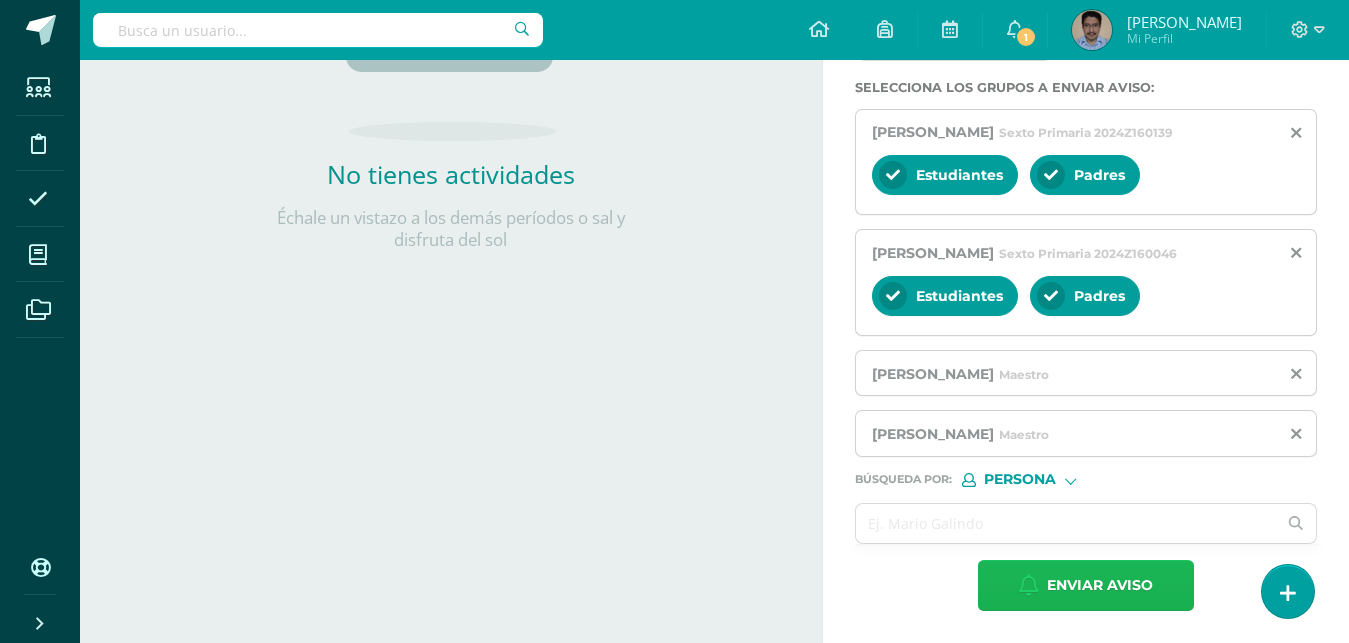 click on "Enviar aviso" at bounding box center (1100, 585) 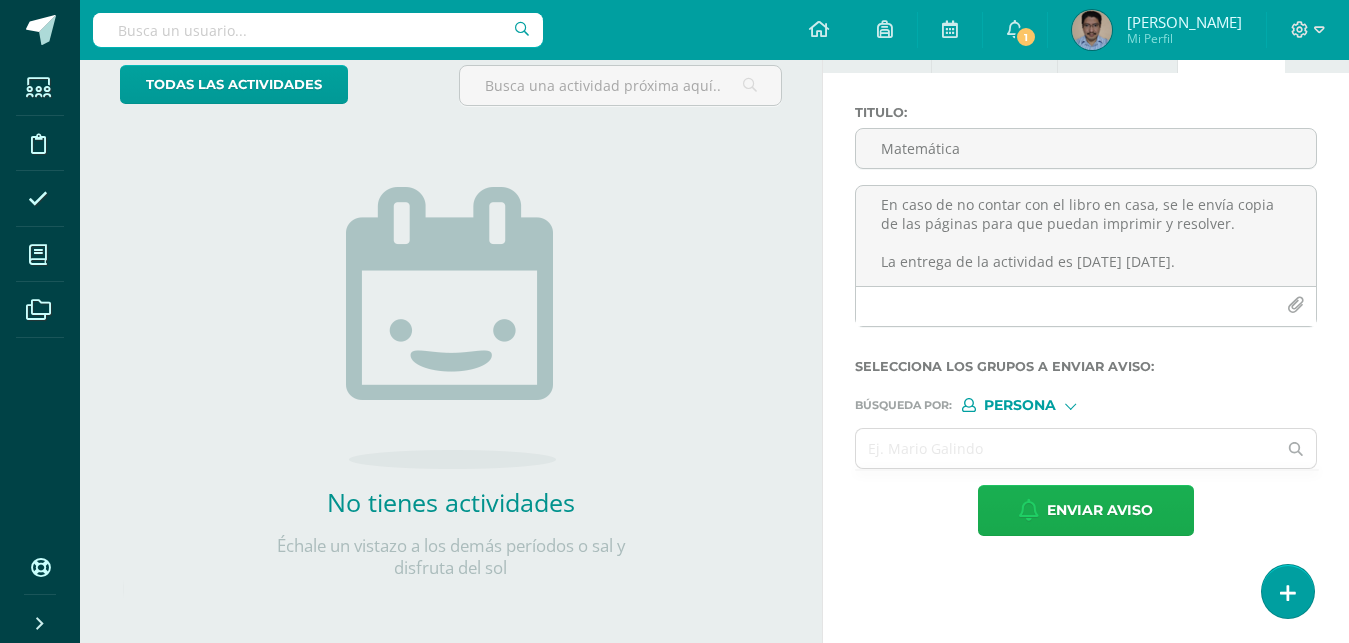 scroll, scrollTop: 126, scrollLeft: 0, axis: vertical 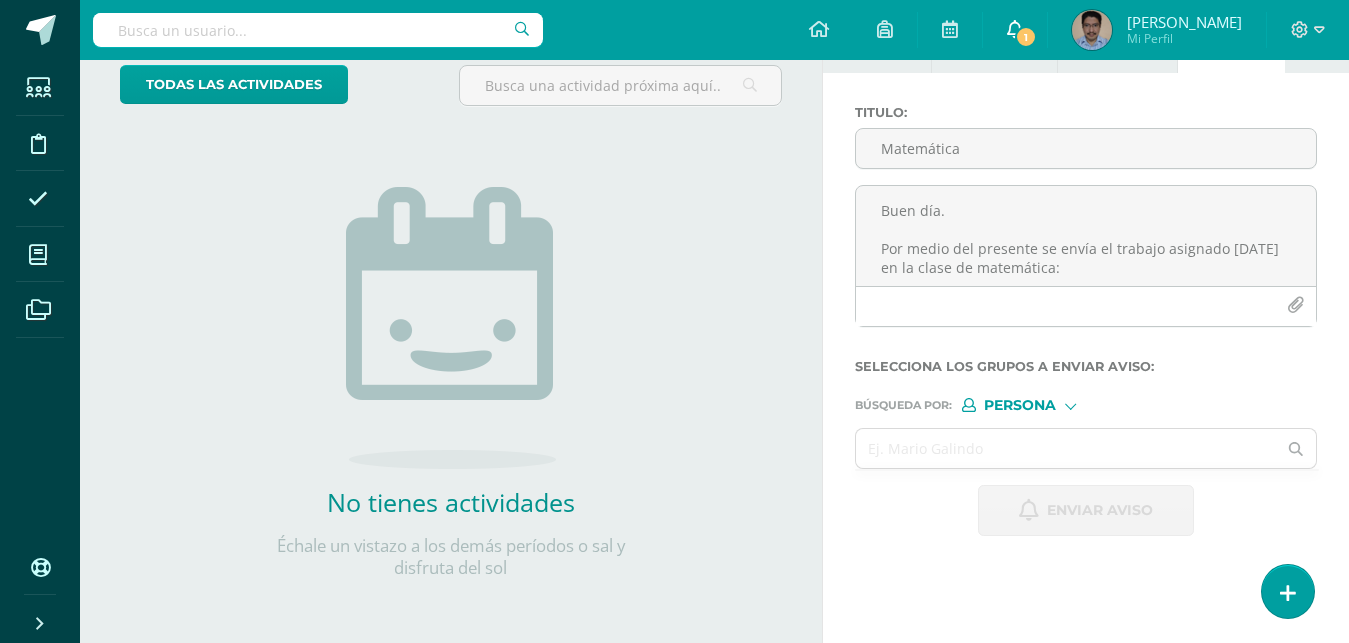 click on "1" at bounding box center [1026, 37] 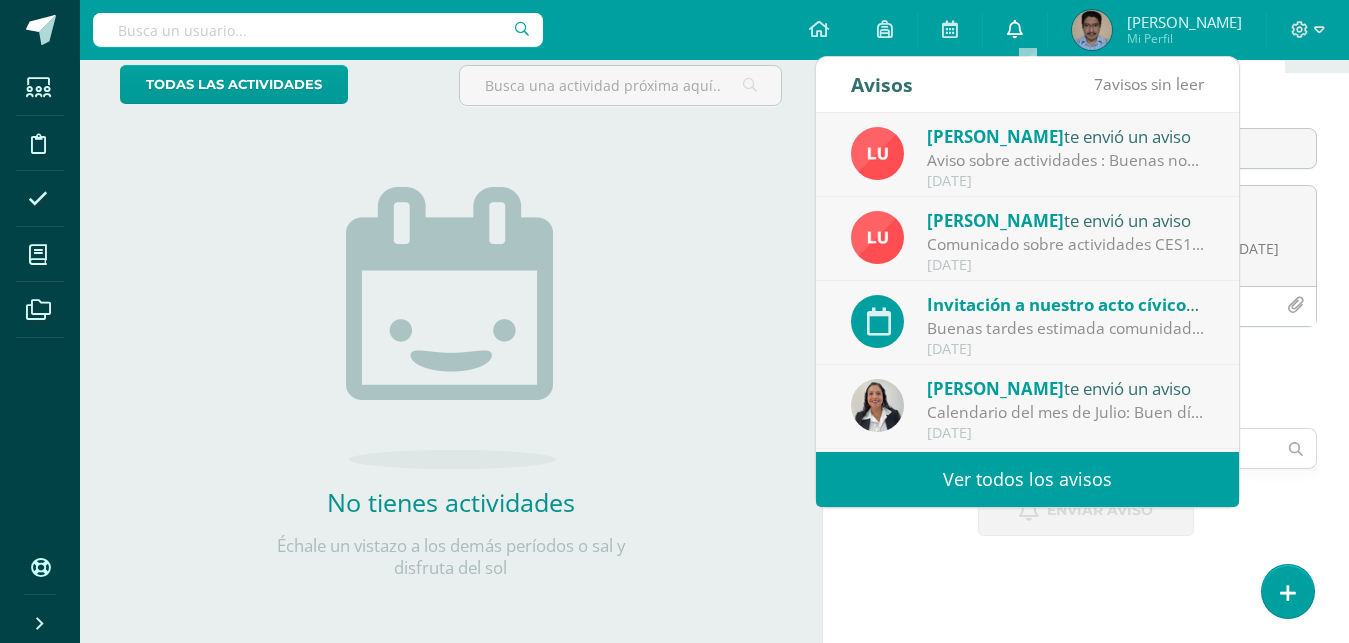 click on "0" at bounding box center [1015, 30] 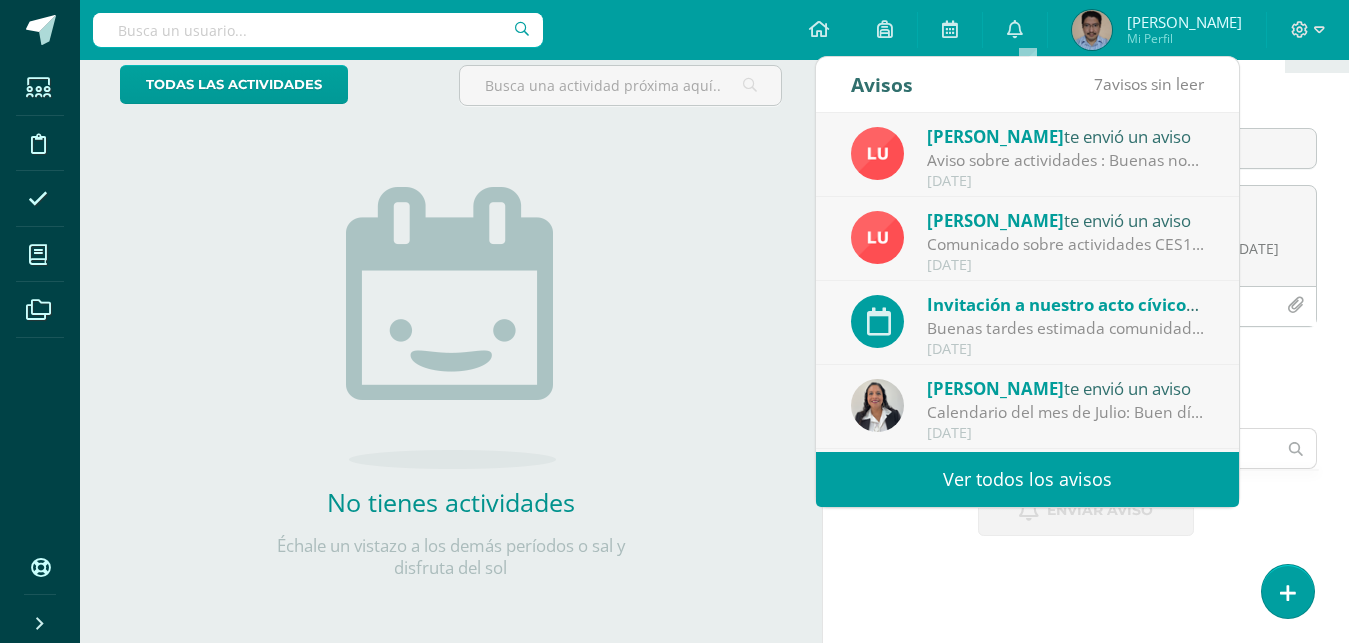 click on "todas las Actividades
No tienes actividades
Échale un vistazo a los demás períodos o  sal y disfruta del sol No hay más resultados" at bounding box center [451, 334] 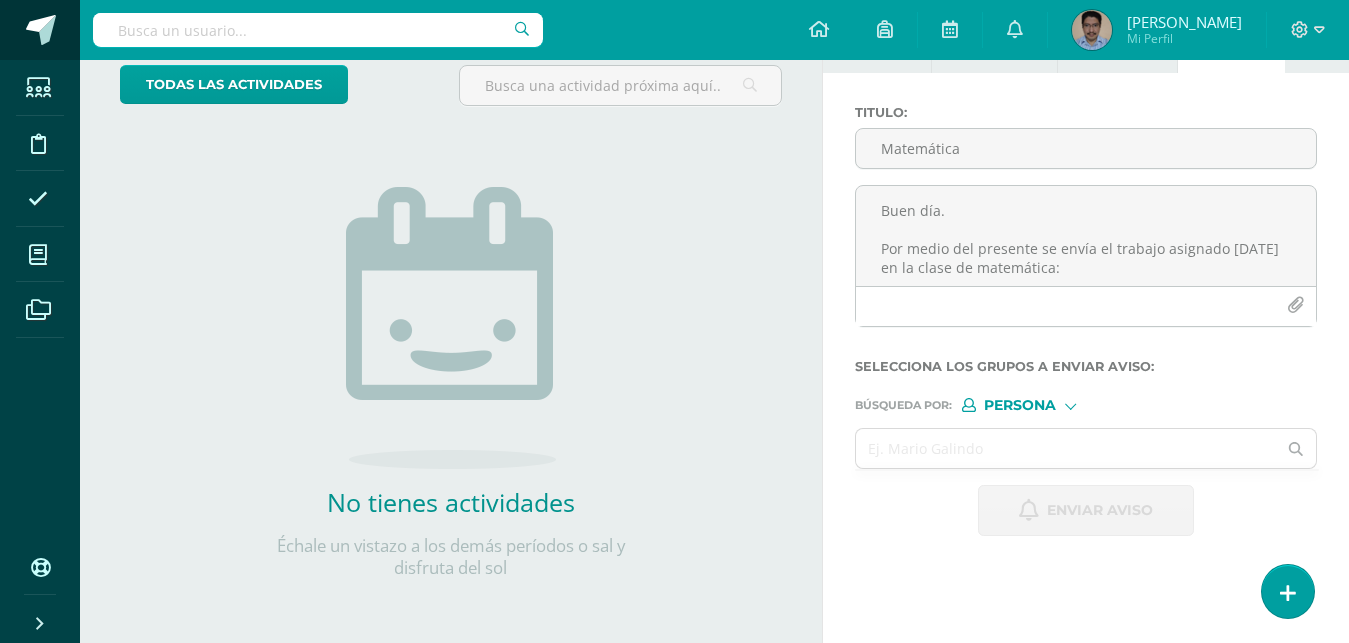 click at bounding box center [41, 30] 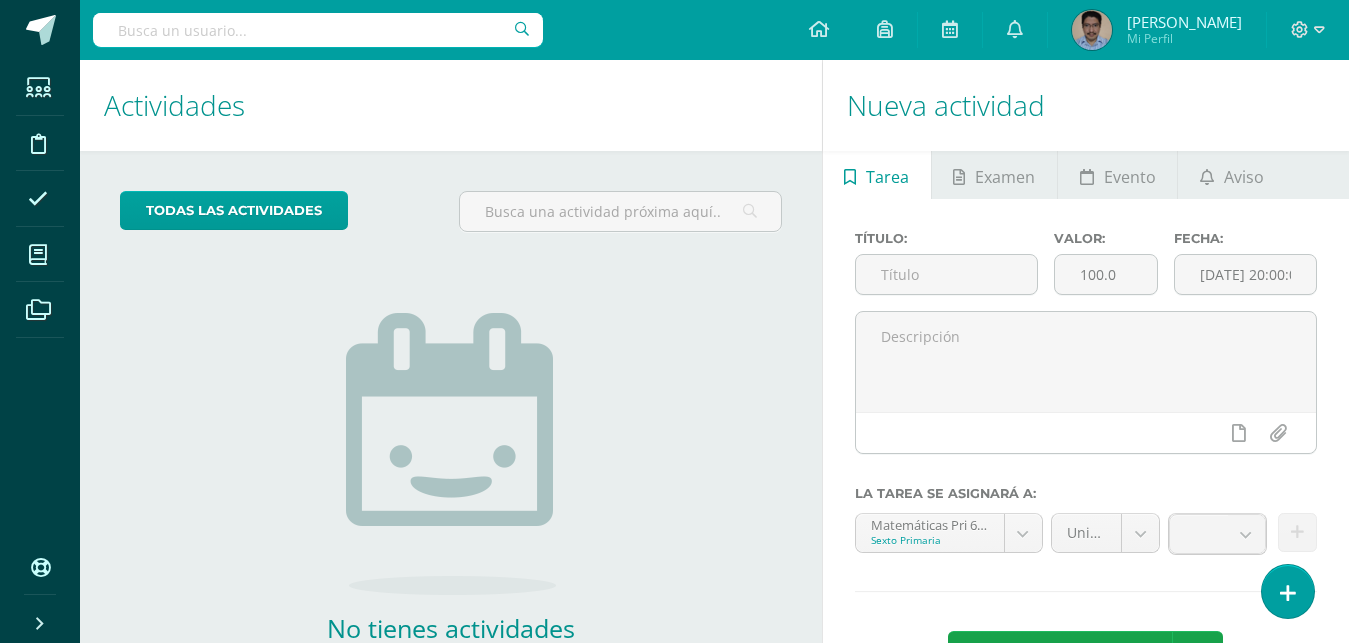 scroll, scrollTop: 0, scrollLeft: 0, axis: both 